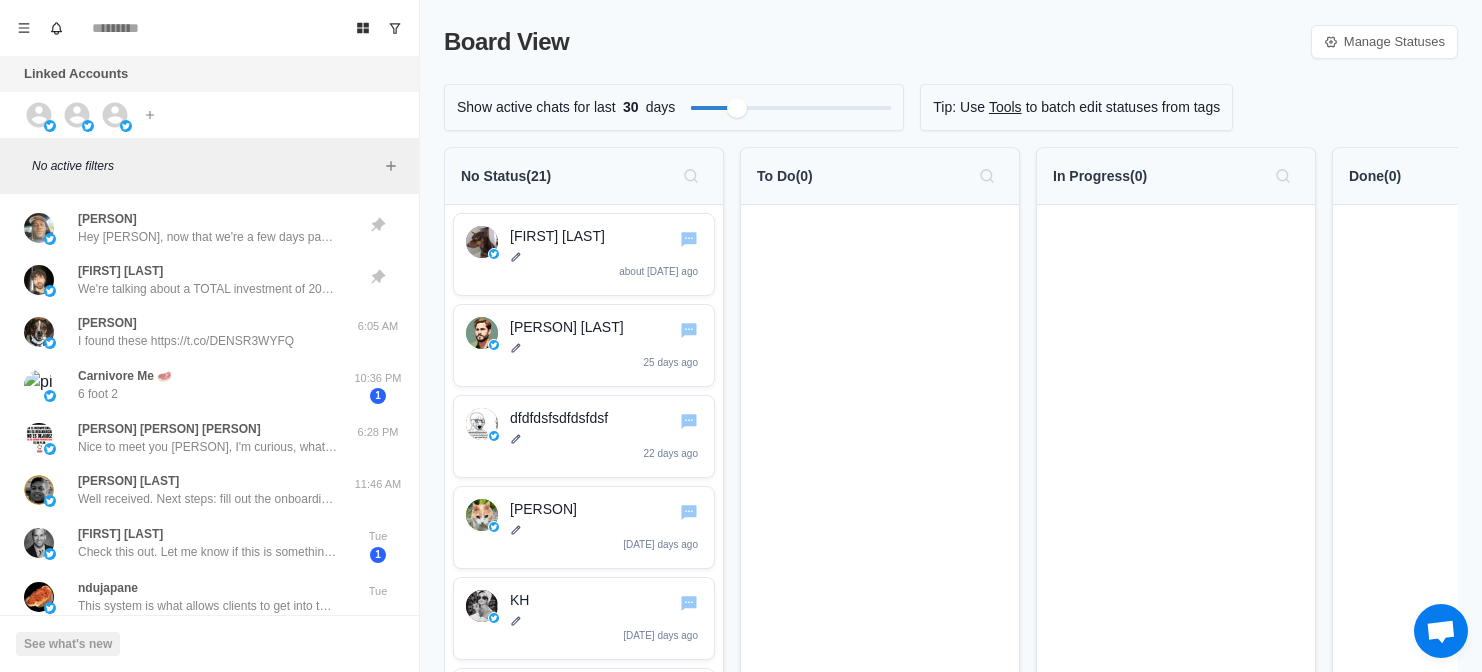scroll, scrollTop: 0, scrollLeft: 0, axis: both 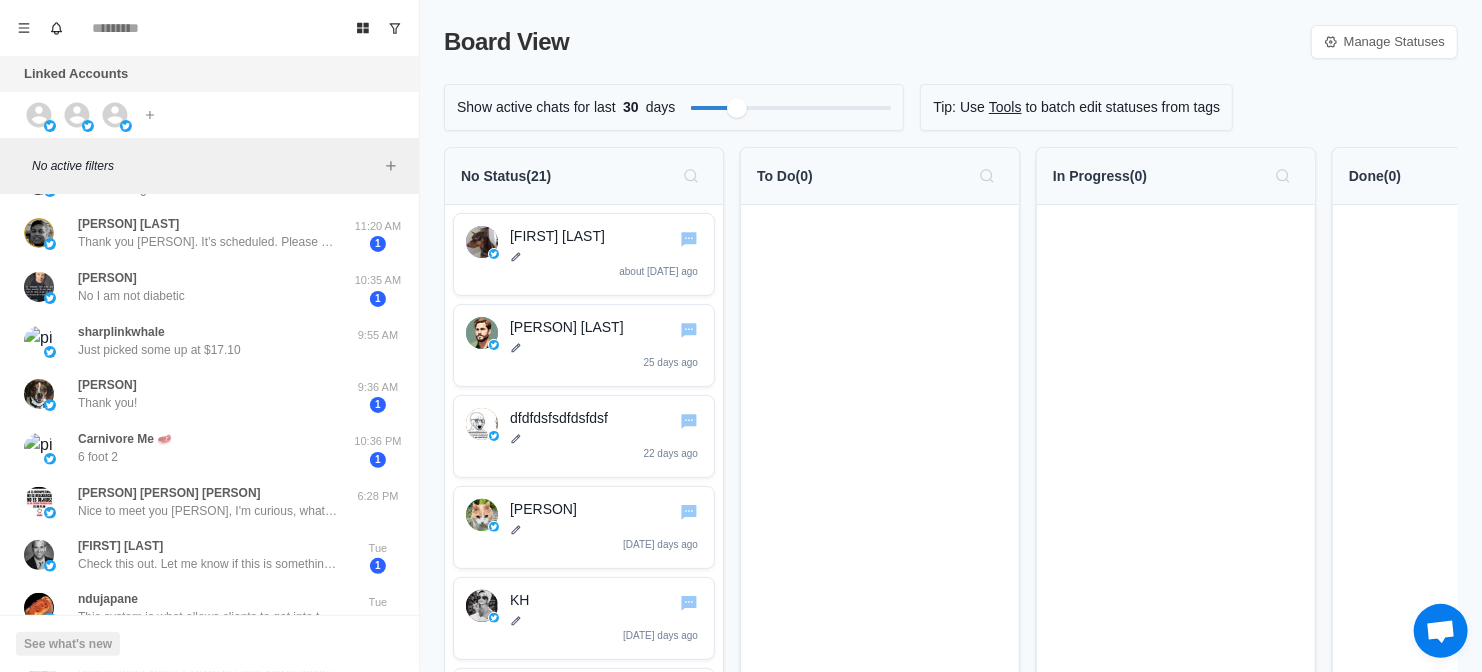 click on "[PERSON] Thank you!" at bounding box center [188, 128] 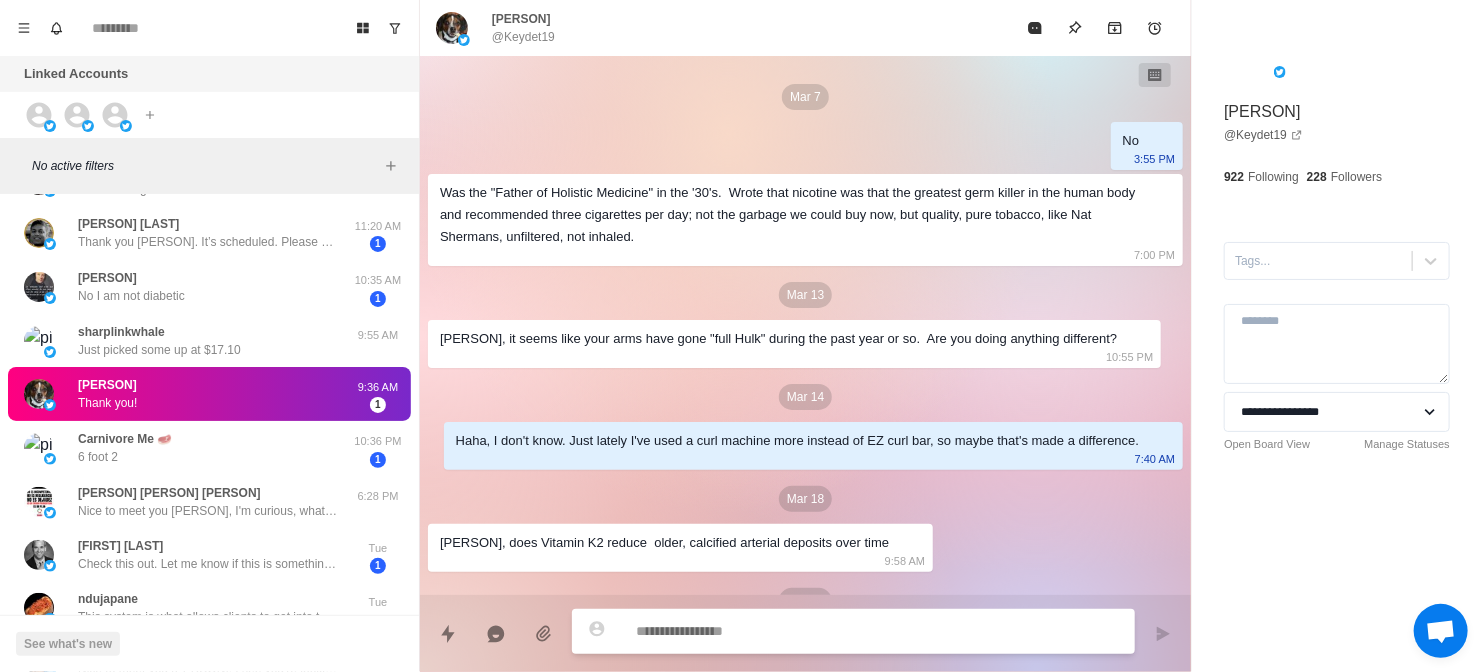 scroll, scrollTop: 3316, scrollLeft: 0, axis: vertical 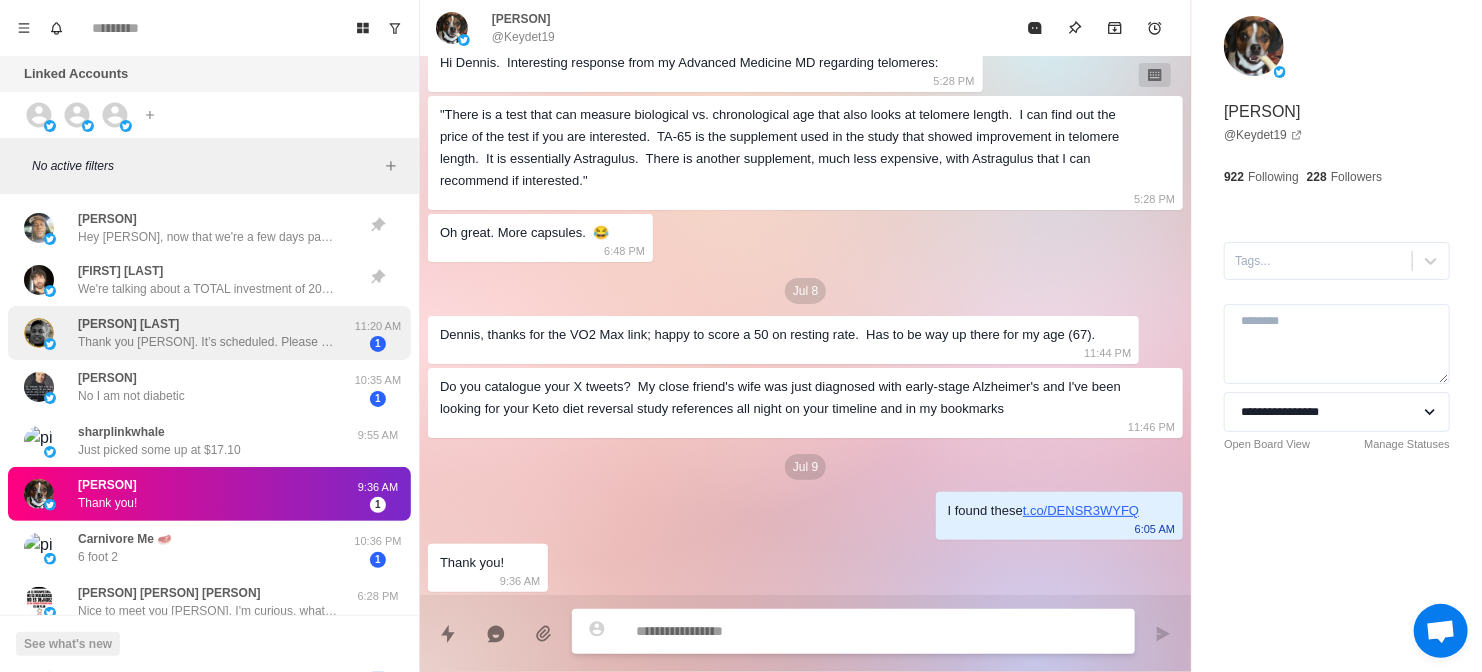 click on "Thank you [PERSON]. It’s scheduled. Please do reach out to me on [DATE] itself to make the payment, so that we are all set" at bounding box center (208, 237) 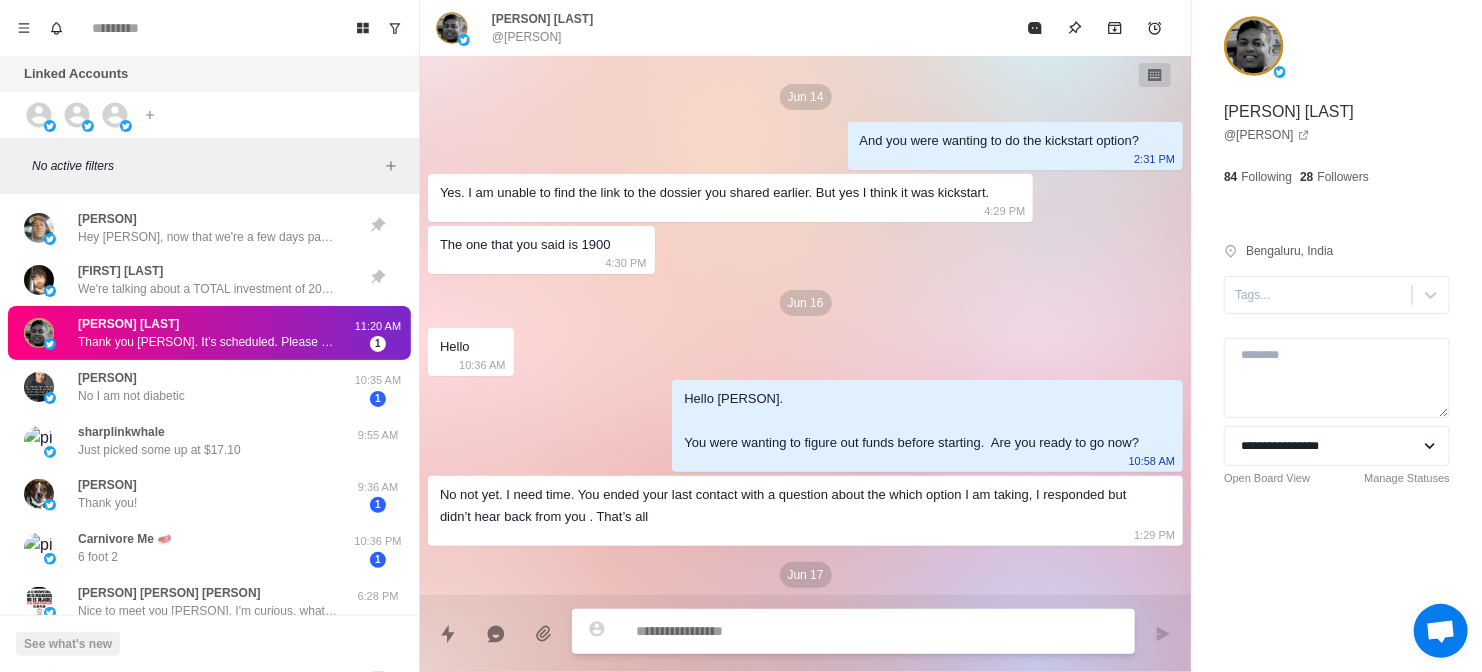 scroll, scrollTop: 4415, scrollLeft: 0, axis: vertical 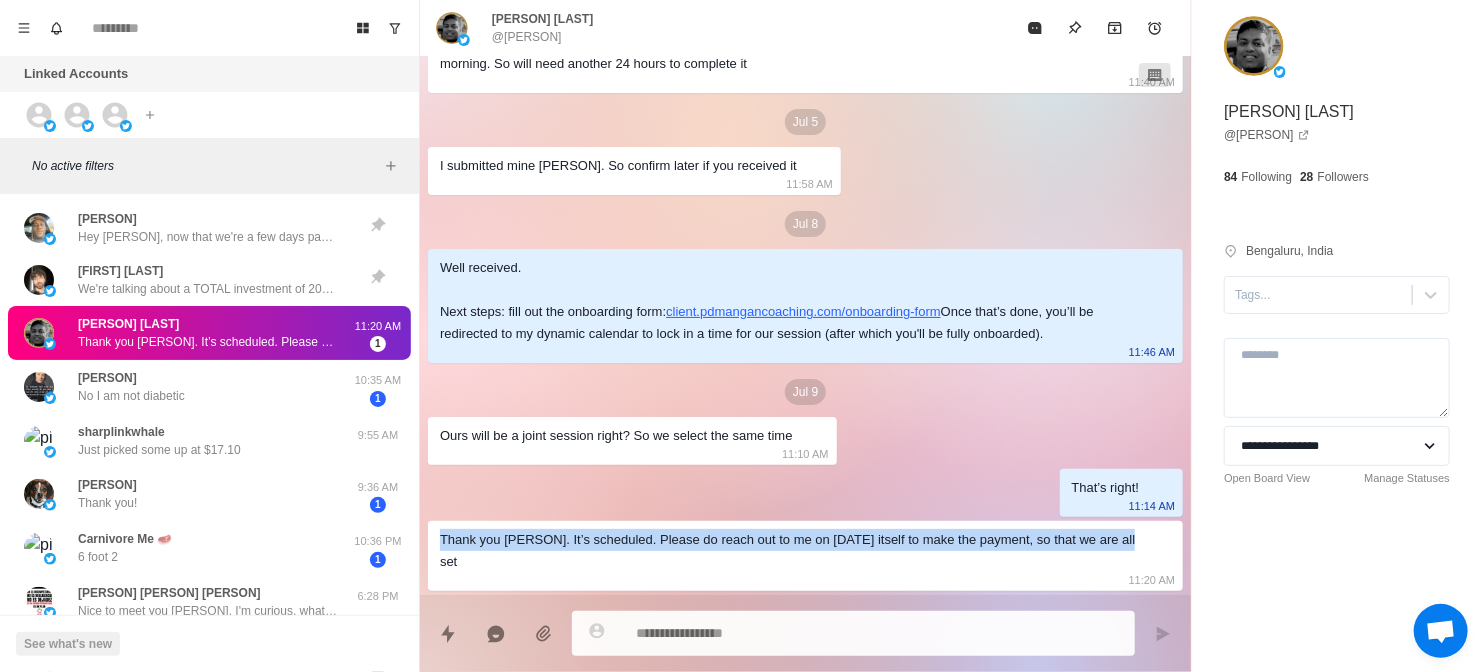 drag, startPoint x: 435, startPoint y: 561, endPoint x: 1132, endPoint y: 565, distance: 697.0115 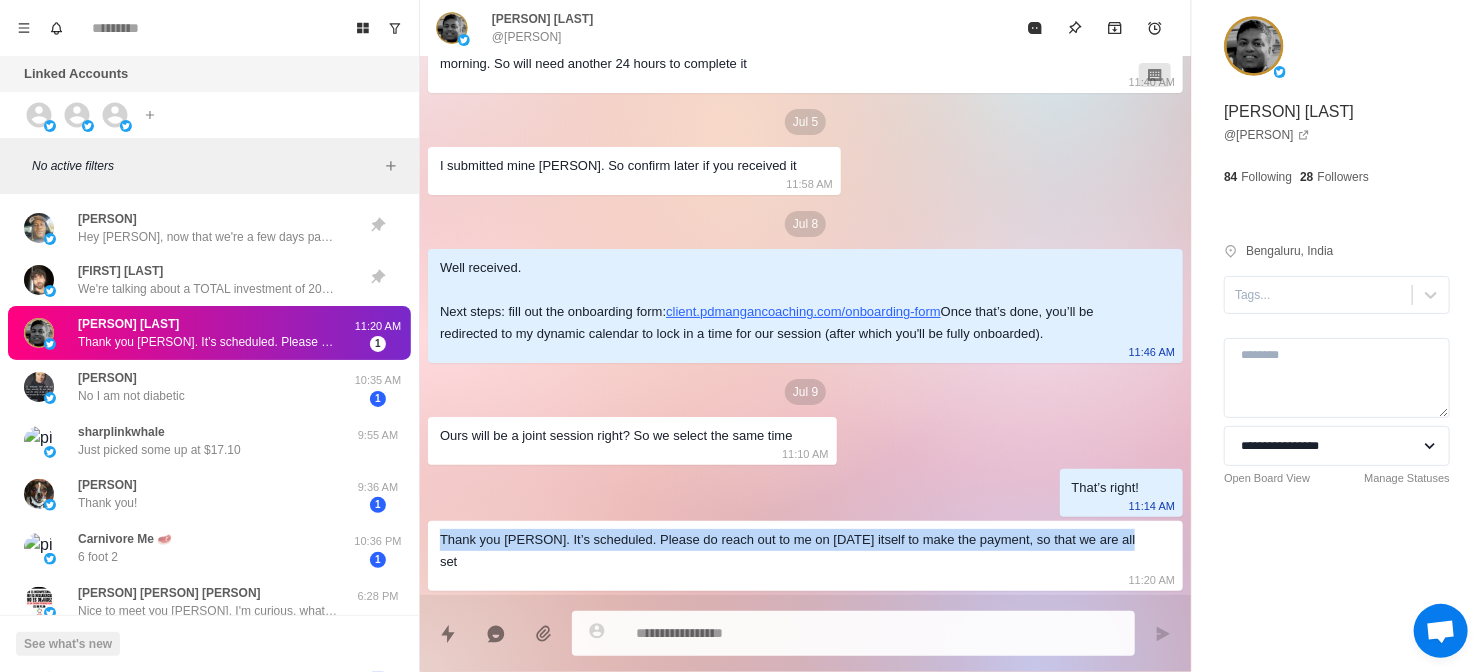 copy on "Thank you [PERSON]. It’s scheduled. Please do reach out to me on [DATE] itself to make the payment, so that we are all set" 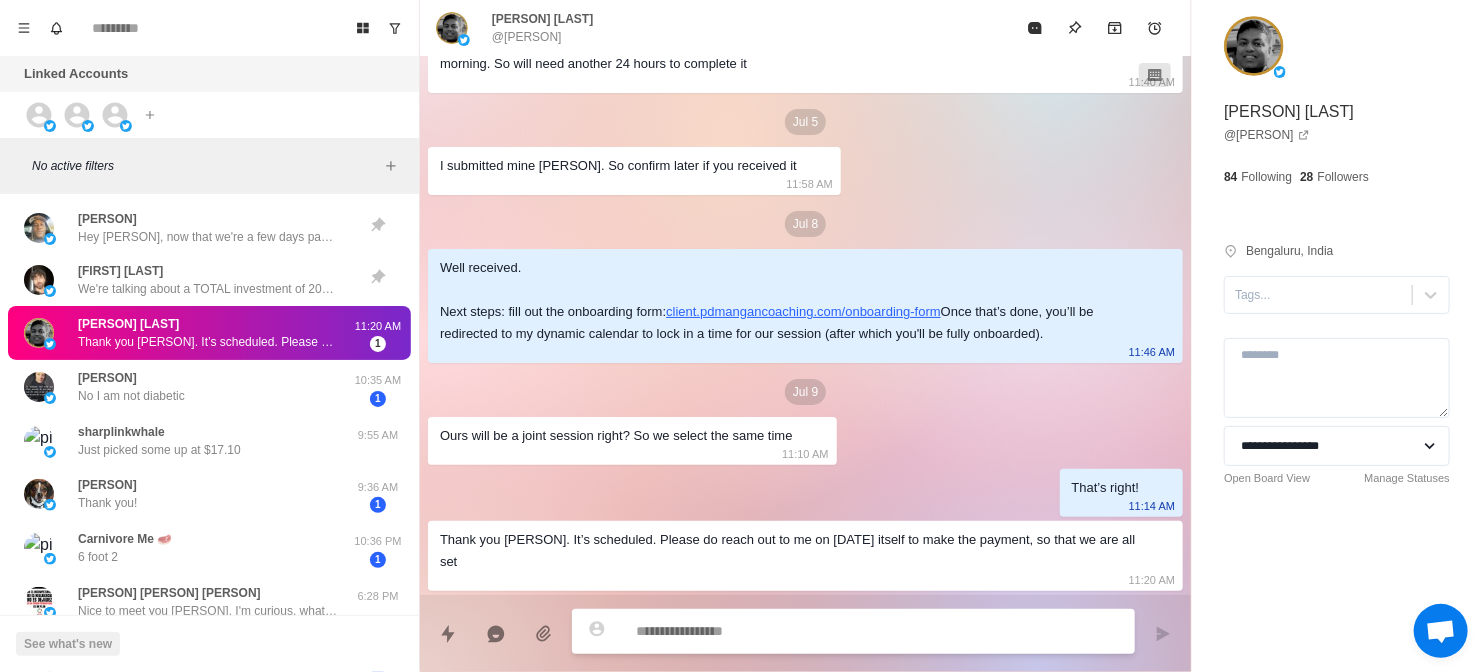 paste on "**********" 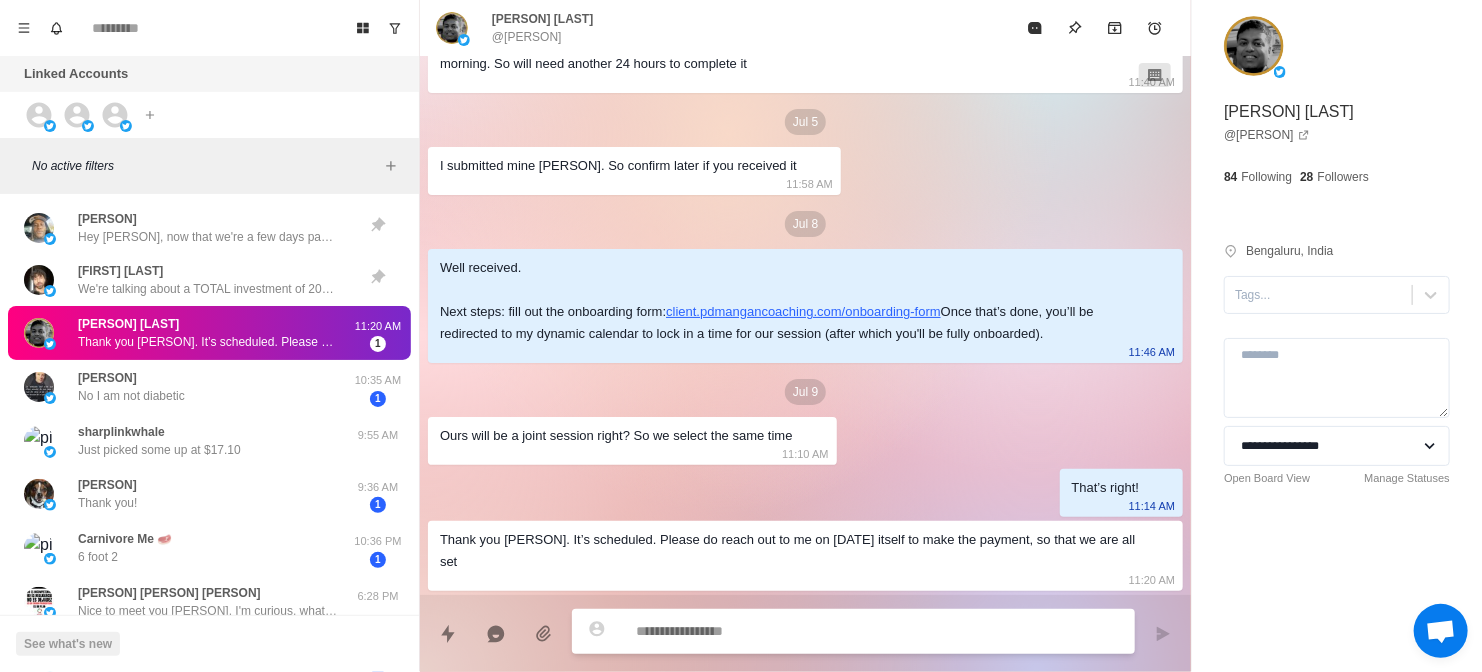 paste on "**********" 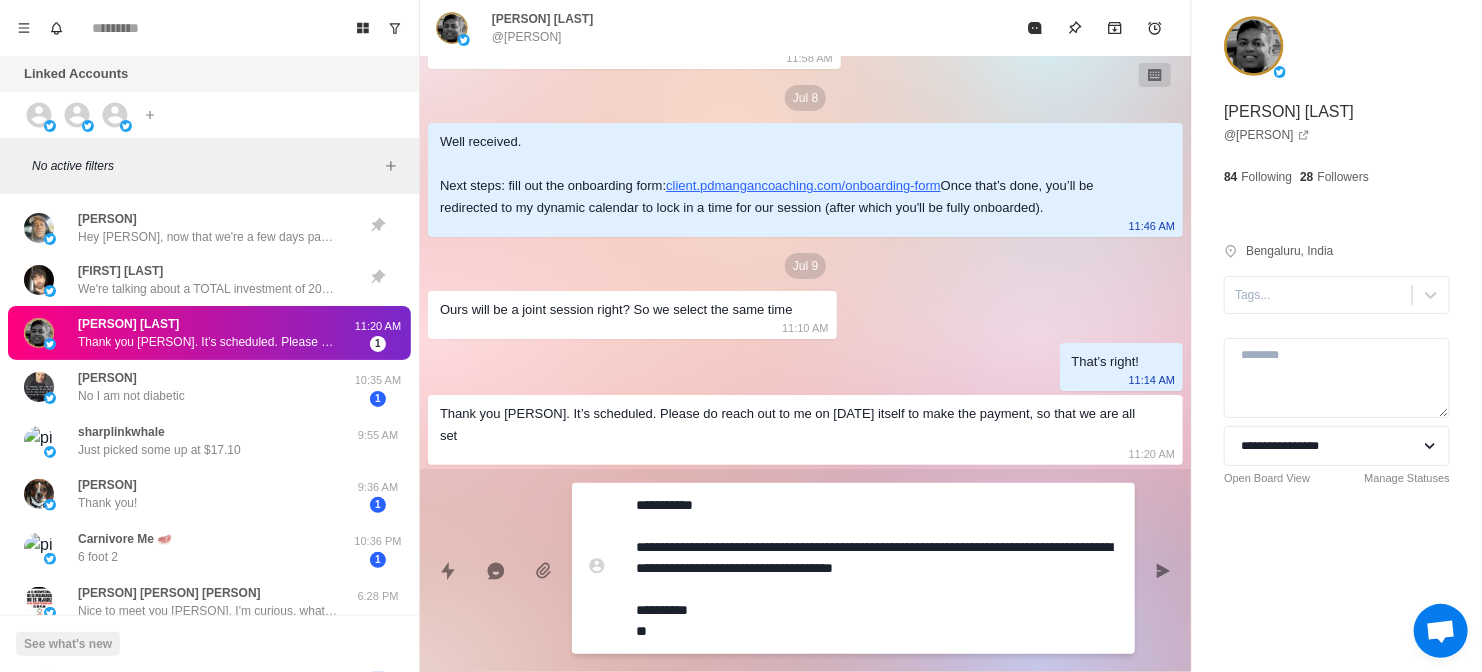click on "**********" at bounding box center (877, 568) 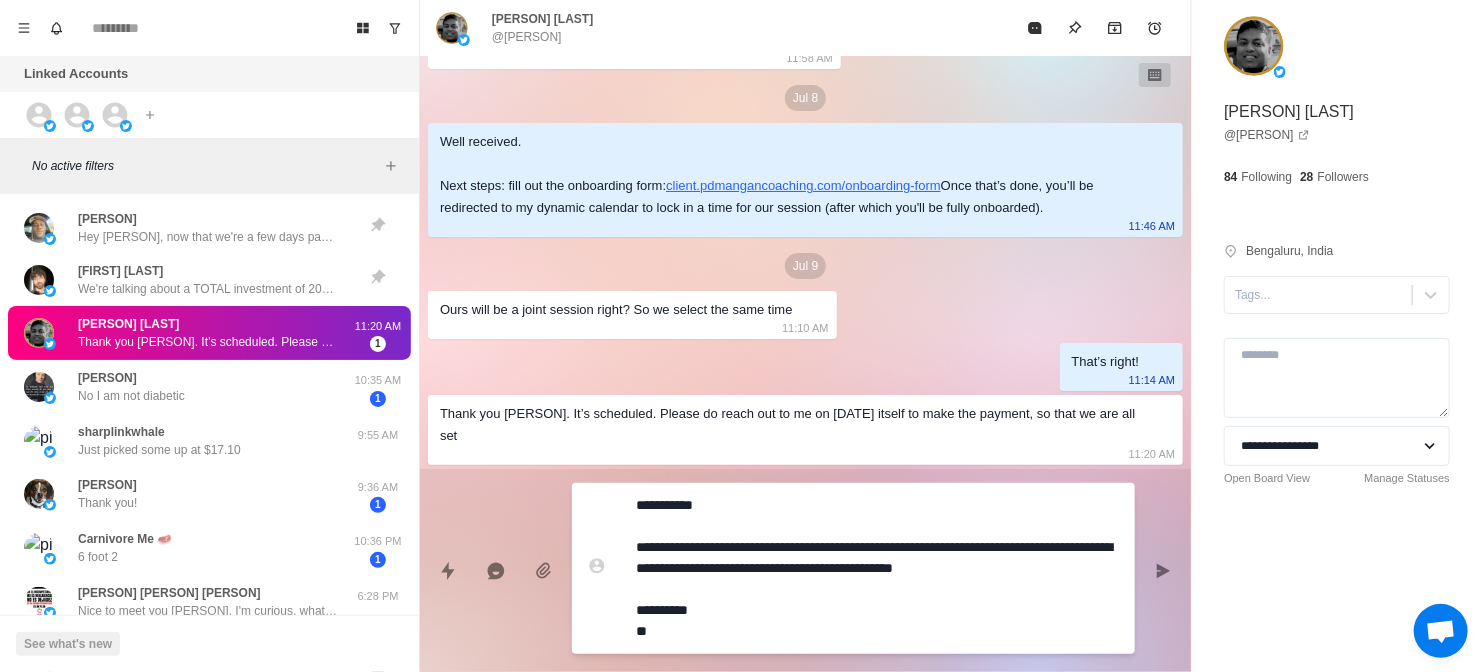 click on "**********" at bounding box center (877, 568) 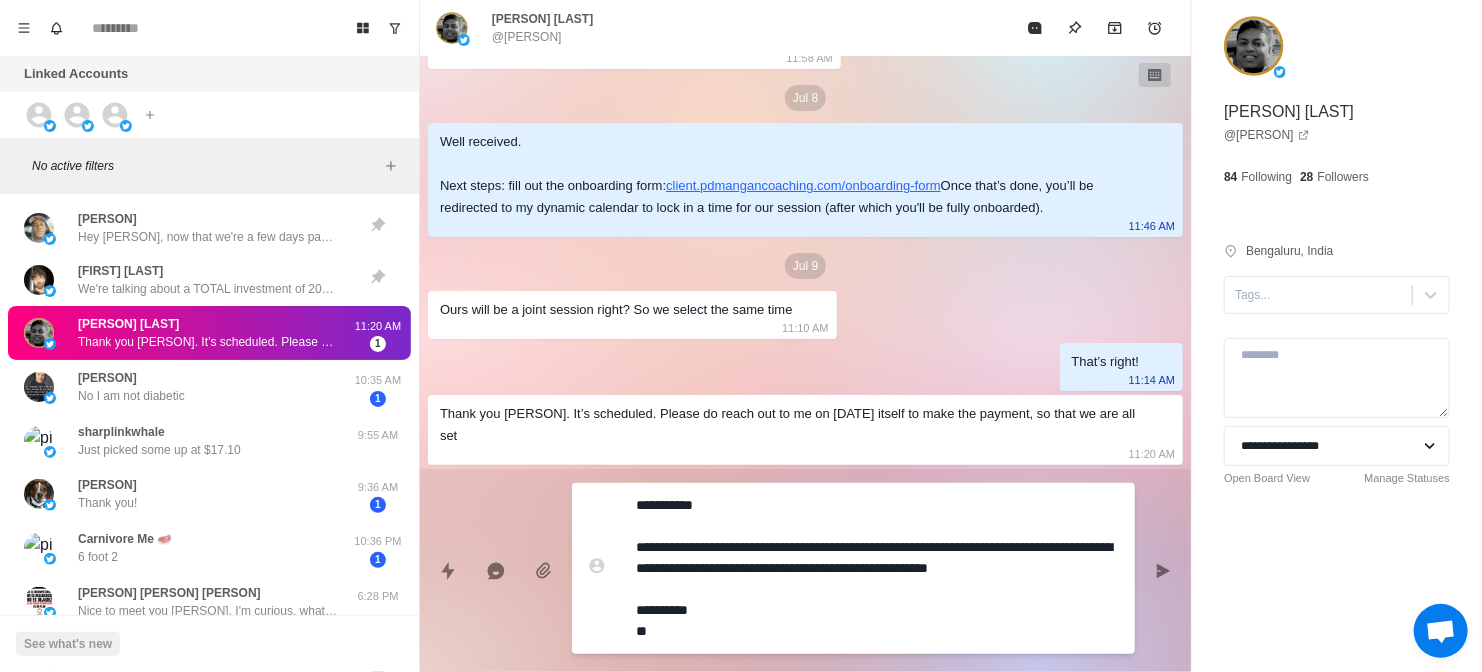 drag, startPoint x: 677, startPoint y: 636, endPoint x: 637, endPoint y: 589, distance: 61.7171 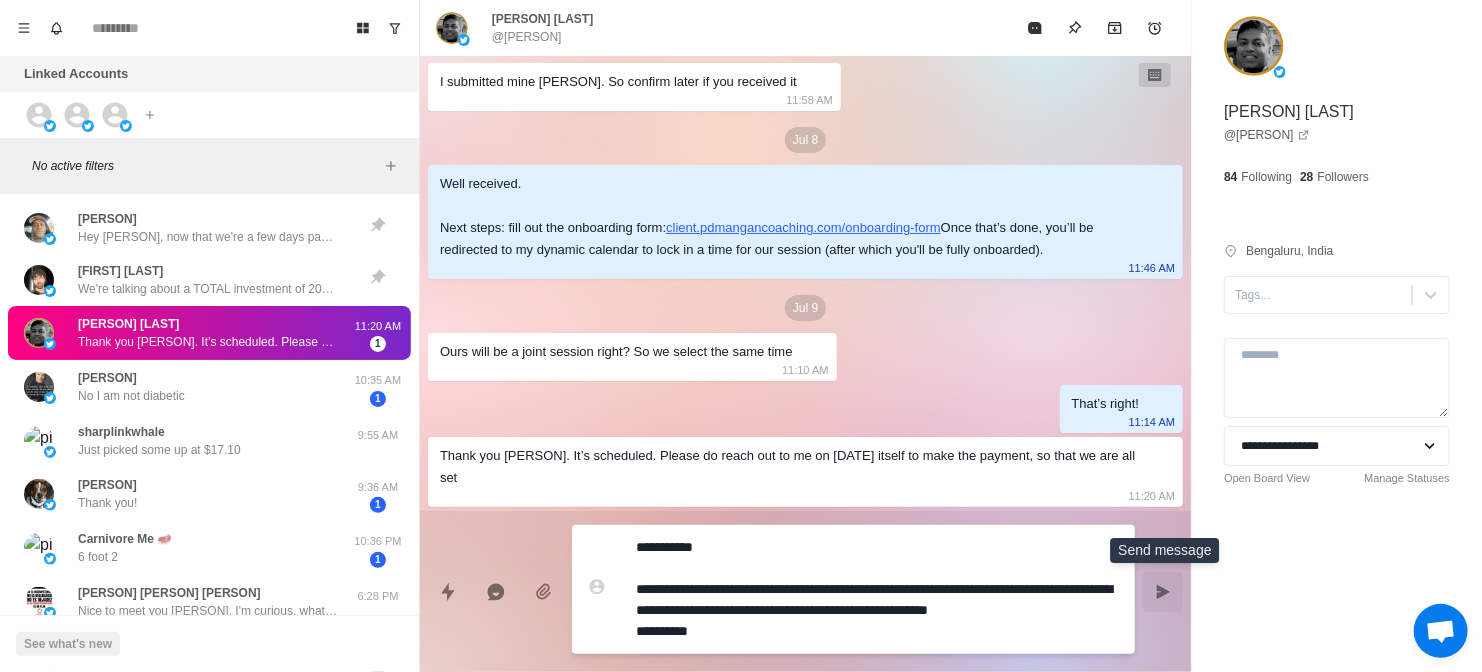 type on "**********" 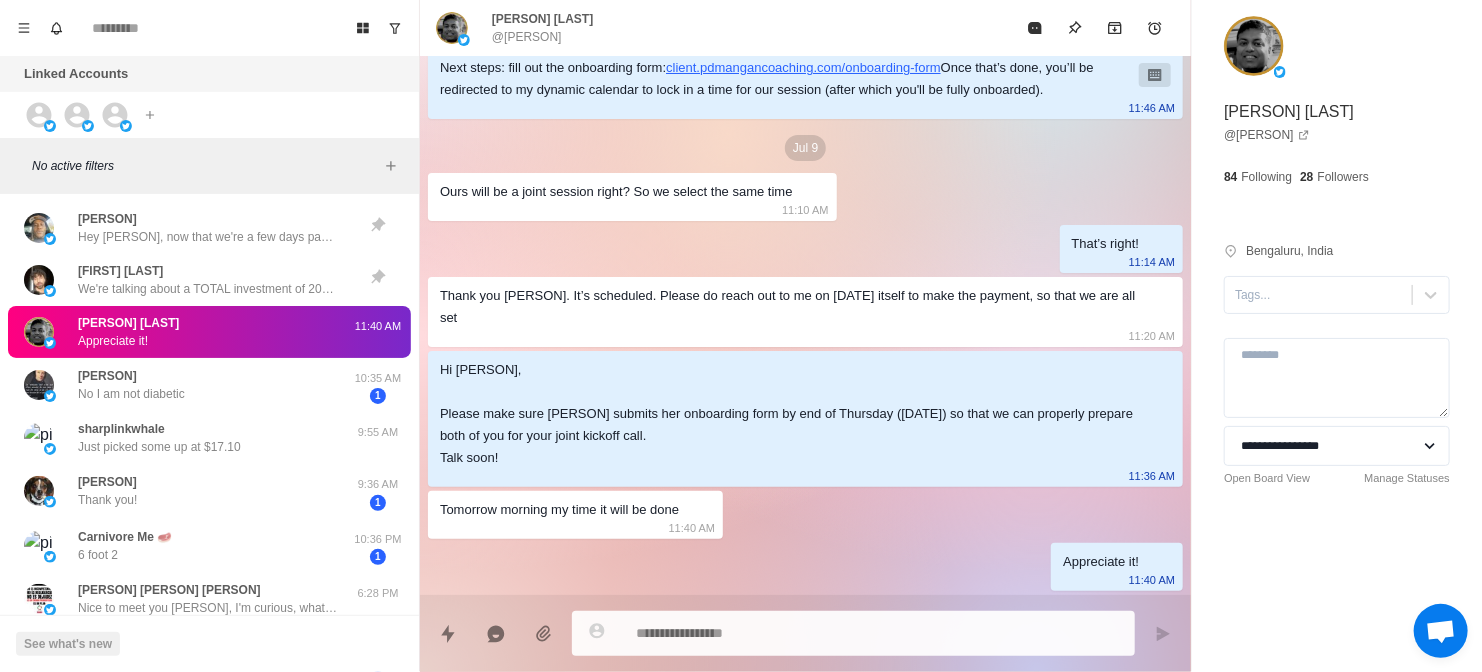 scroll, scrollTop: 4452, scrollLeft: 0, axis: vertical 